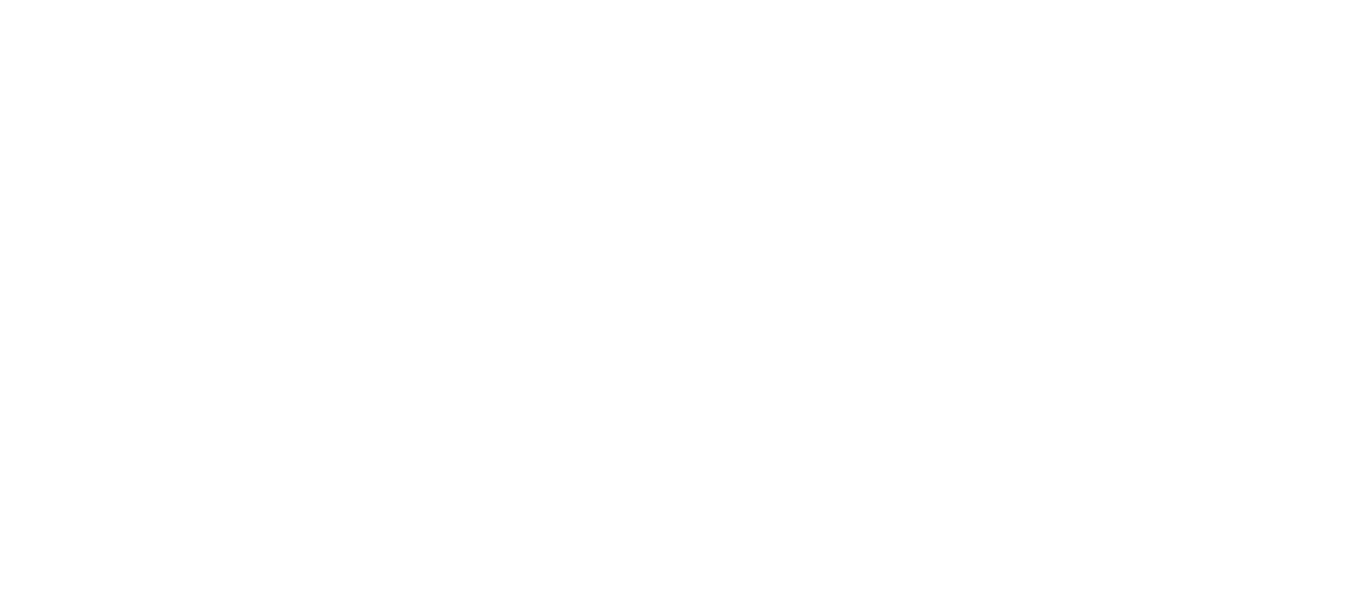 scroll, scrollTop: 0, scrollLeft: 0, axis: both 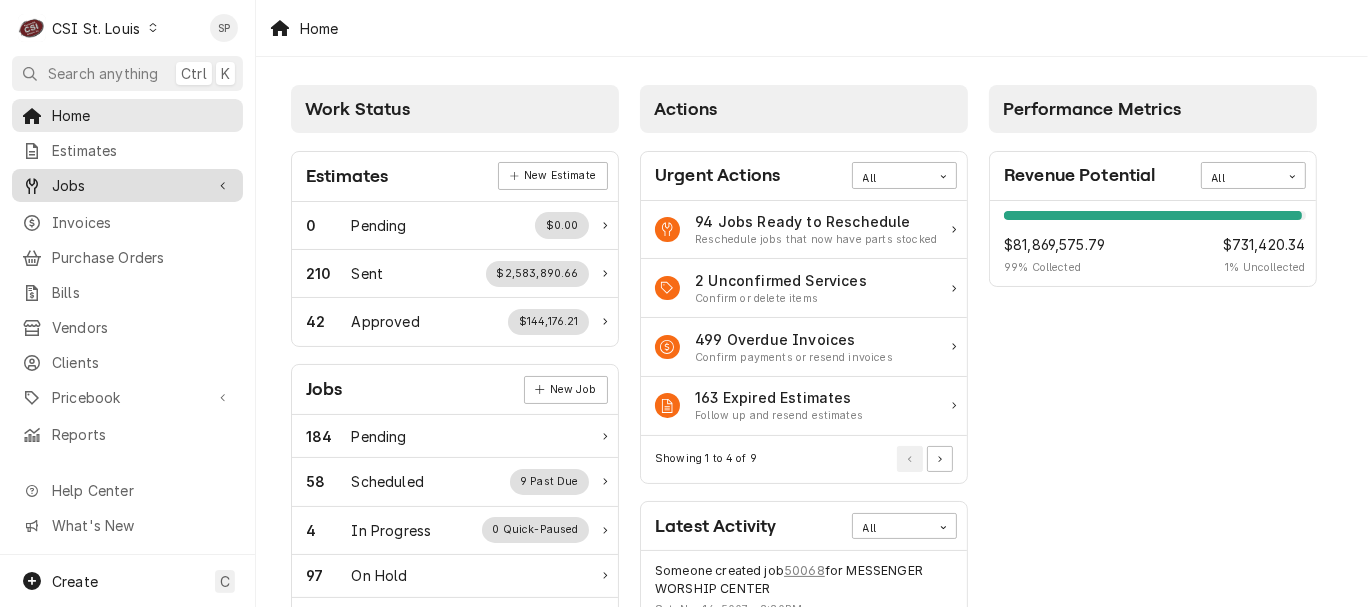 click on "Jobs" at bounding box center [127, 185] 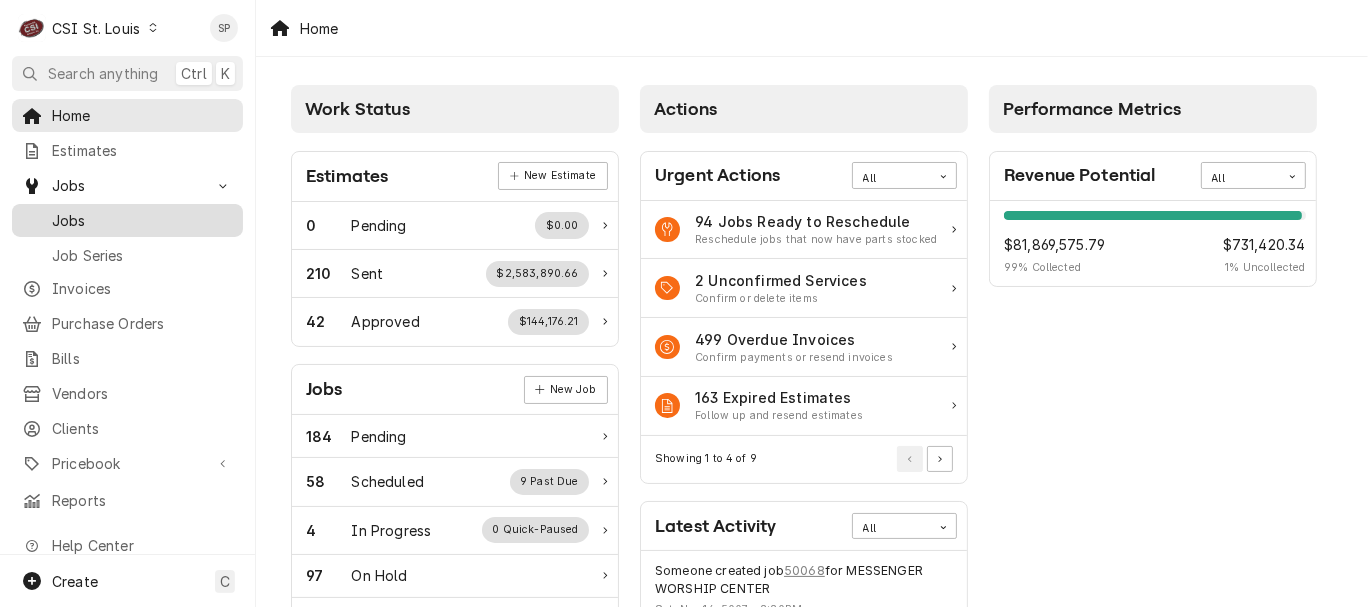 click on "Jobs" at bounding box center (142, 220) 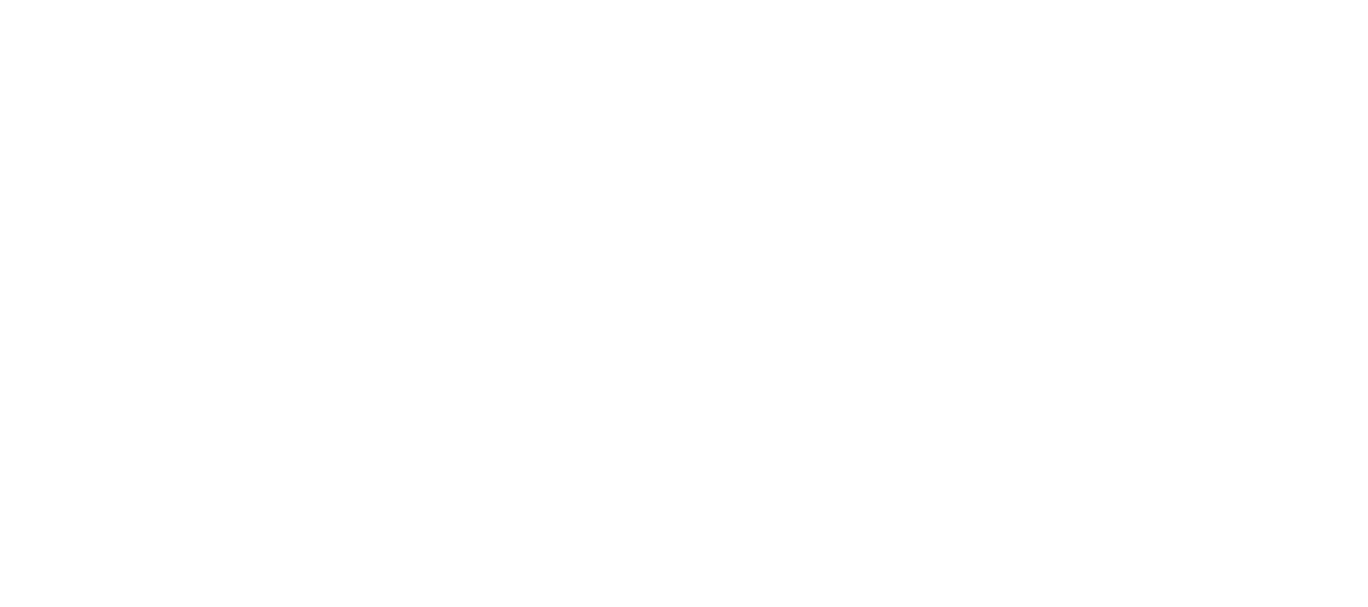 scroll, scrollTop: 0, scrollLeft: 0, axis: both 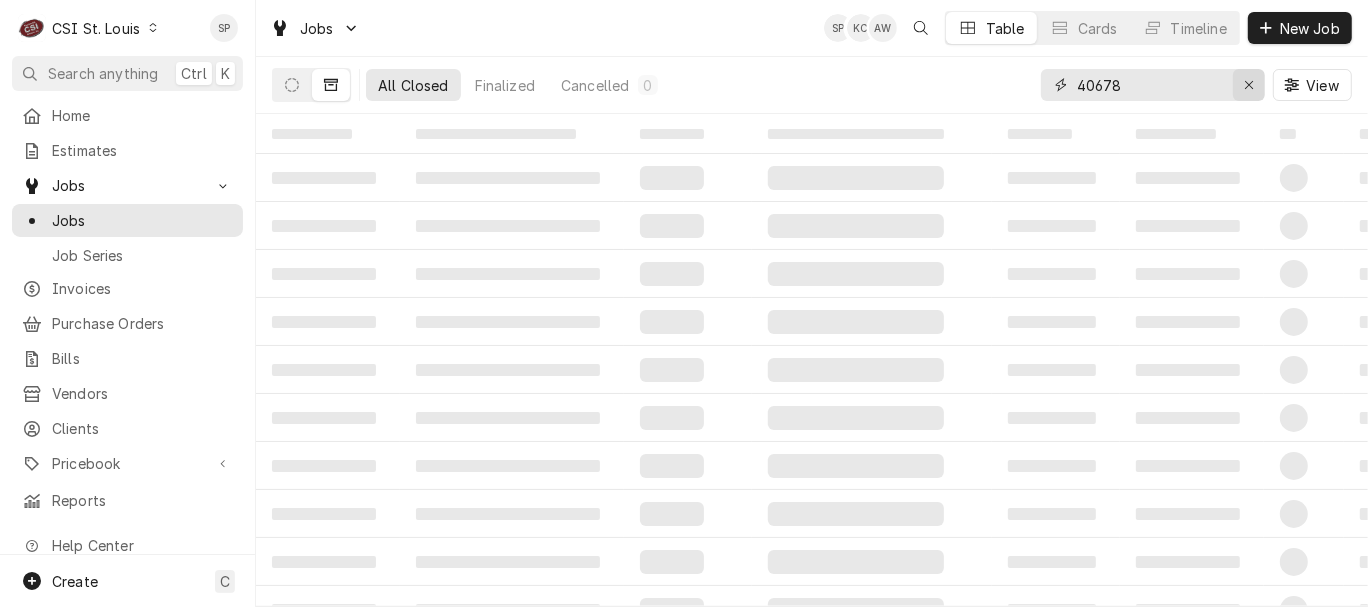 click 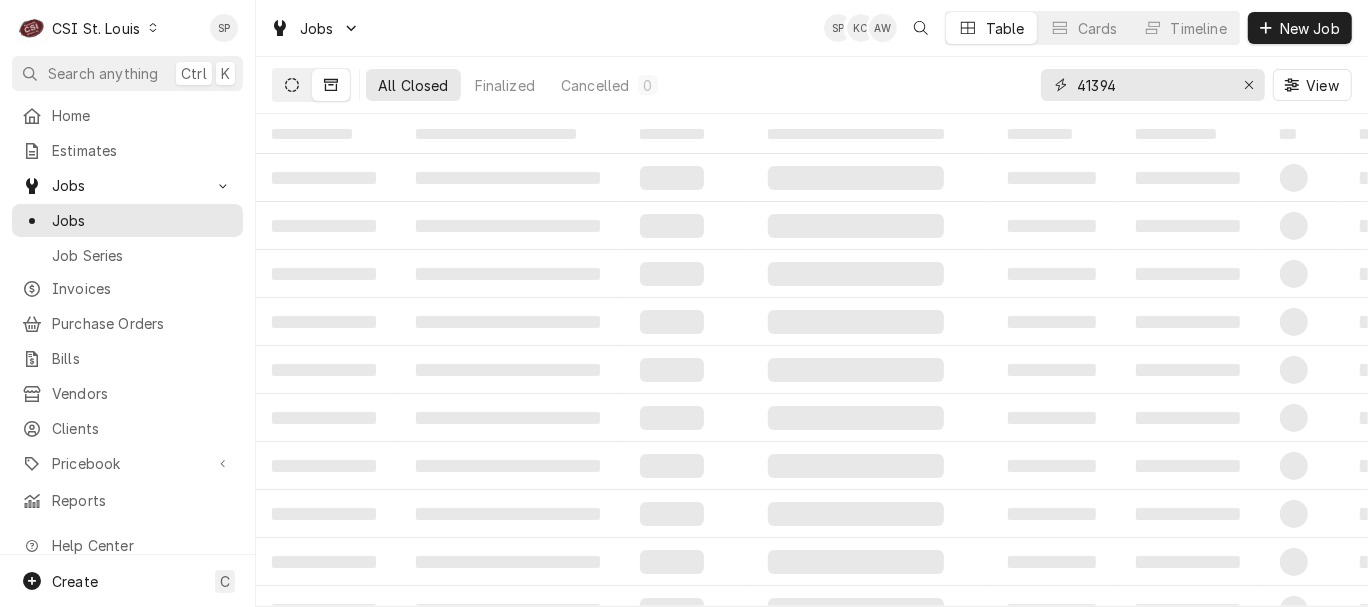 type on "41394" 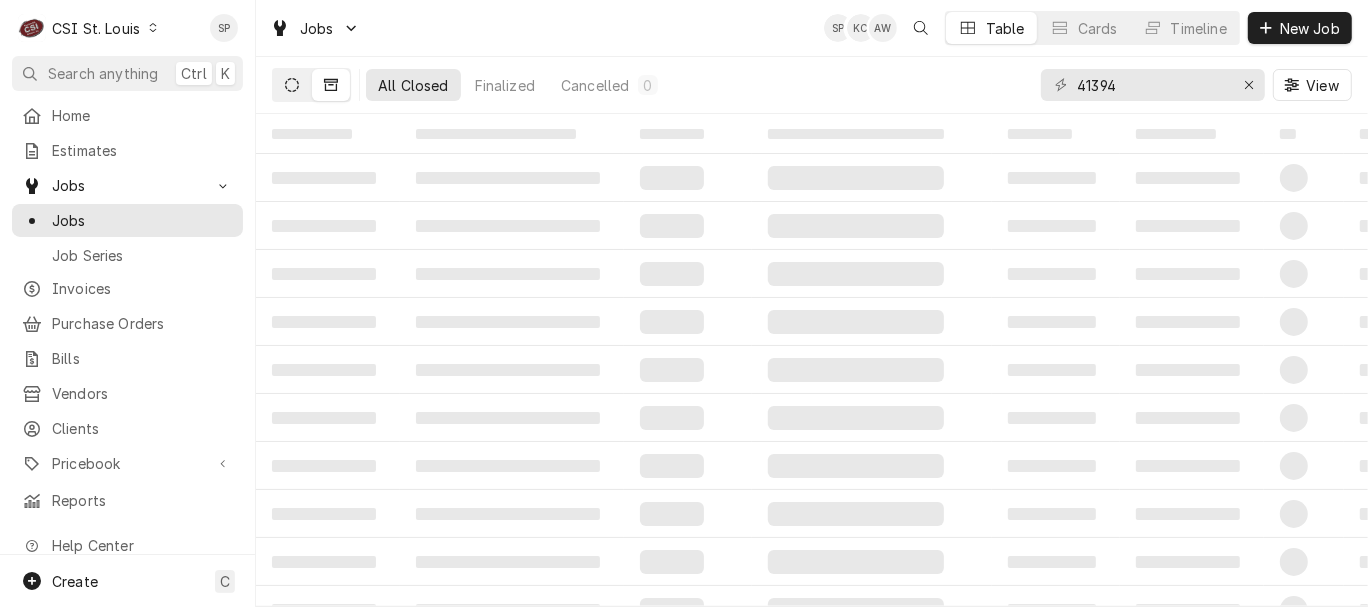 click 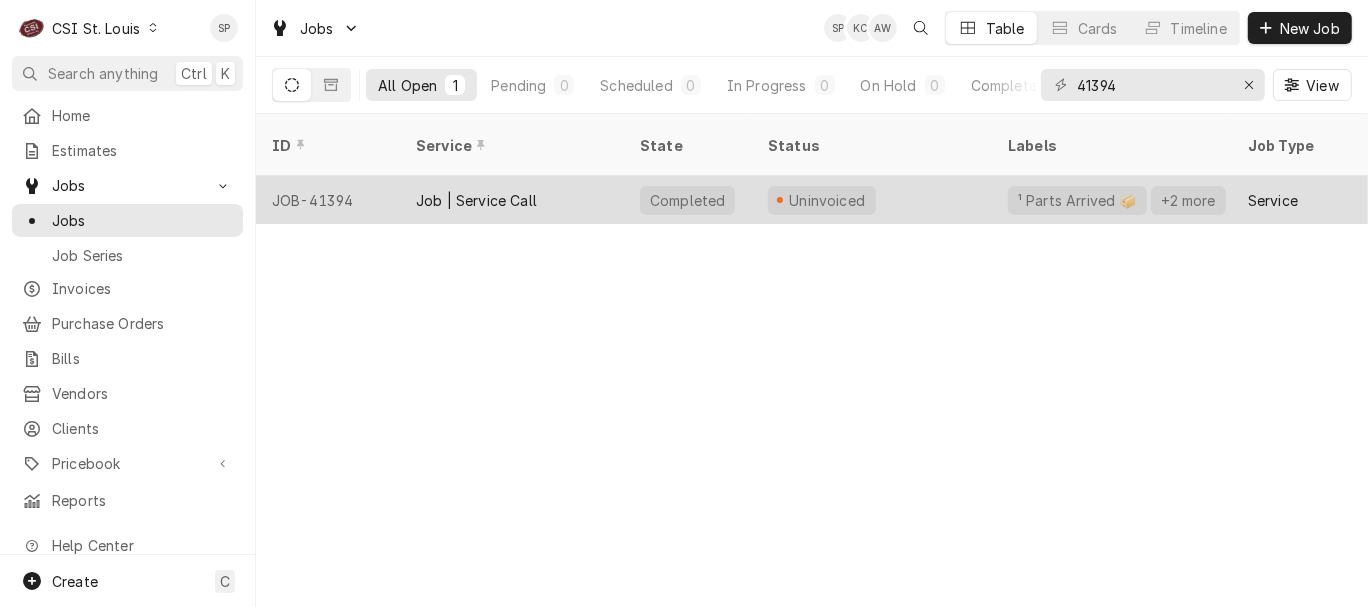 click on "JOB-41394" at bounding box center (328, 200) 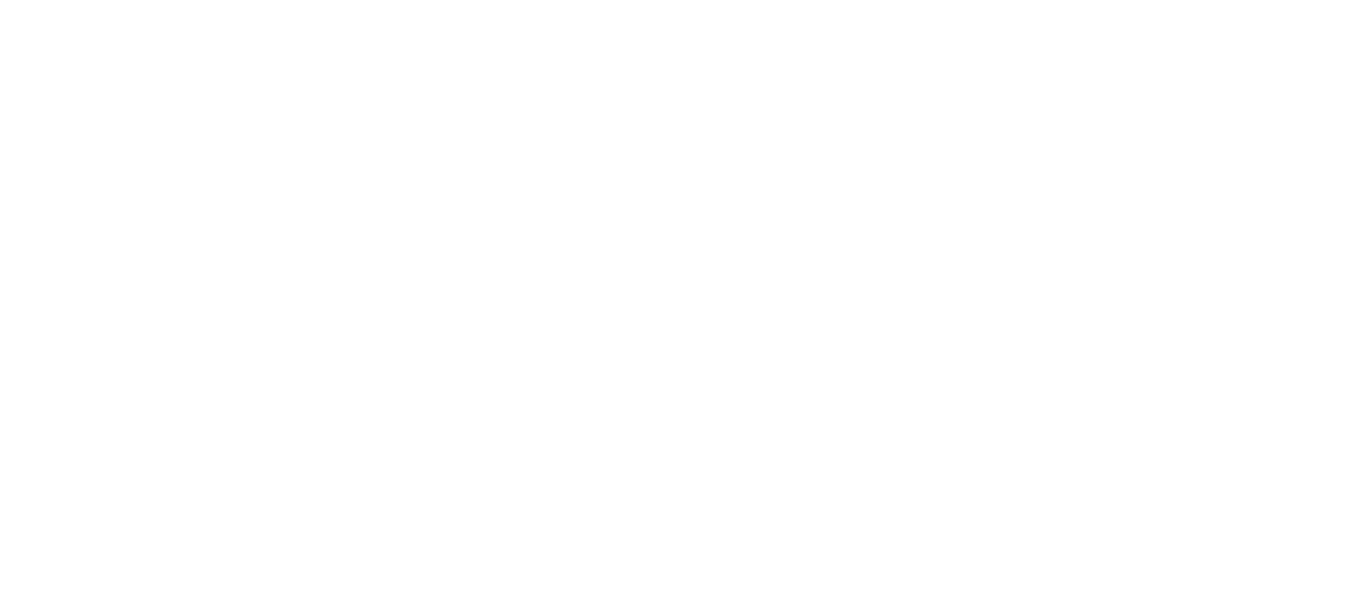 scroll, scrollTop: 0, scrollLeft: 0, axis: both 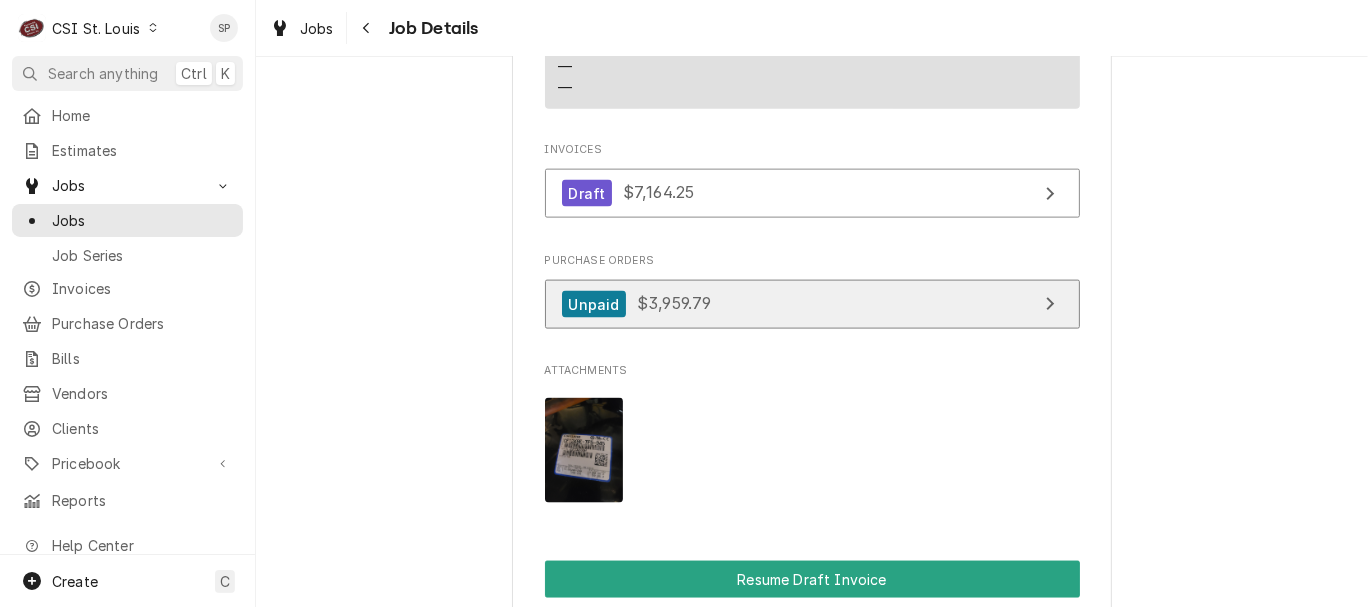 click on "Unpaid" at bounding box center [594, 304] 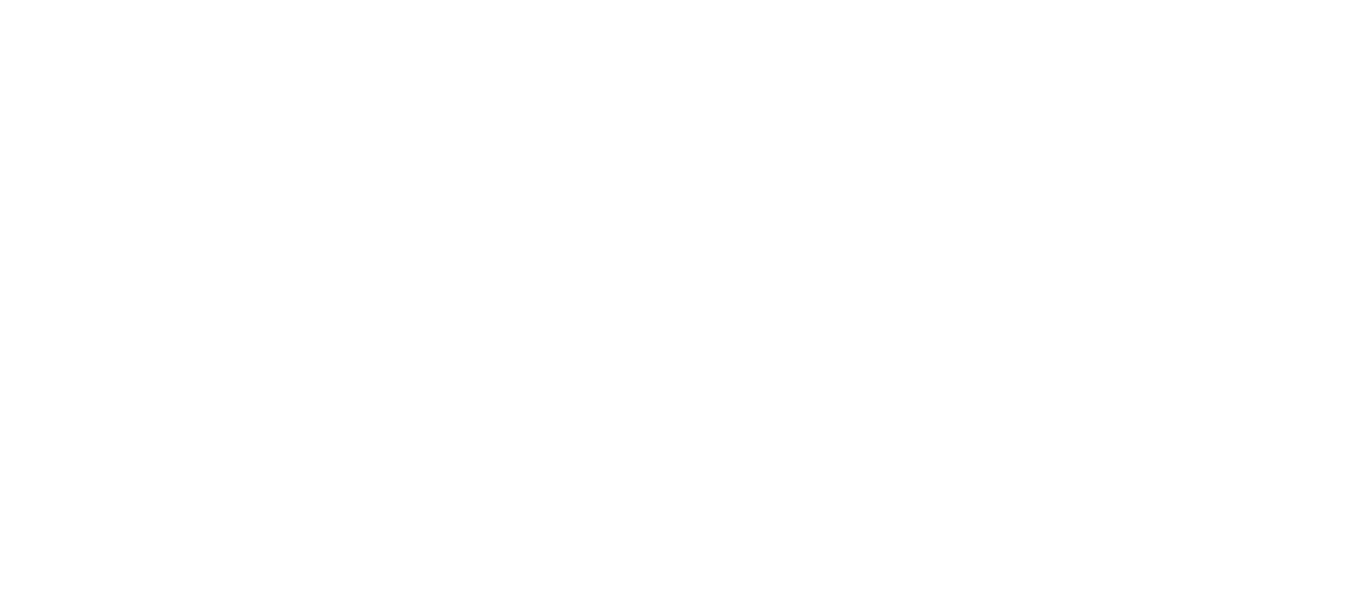 scroll, scrollTop: 0, scrollLeft: 0, axis: both 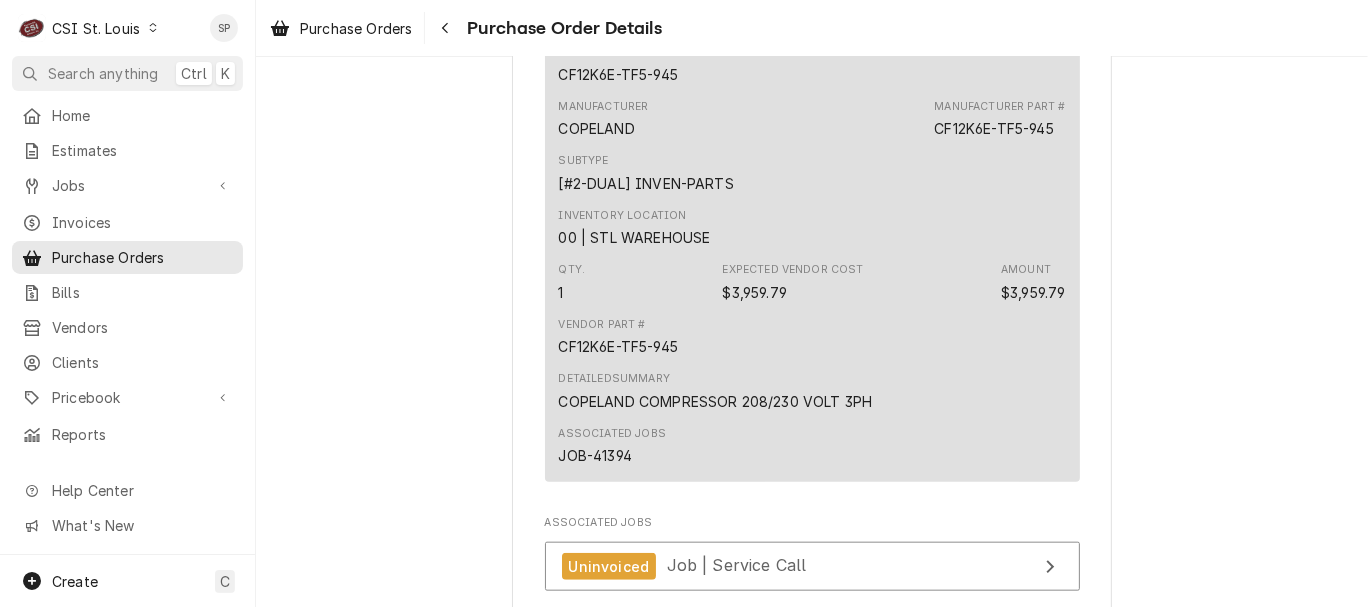 click on "Vendor EDS SUPPLY ED'S SUPPLY
PO BOX 952036
Atlanta, GA 31192-2036 Bill To CSI St. Louis Account ID:  27998 CSI Commercial Services Inc
18330 Edison Ave
Chesterfield, MO 63005 (636) 519-7000 servicestl@csi1.com Ship To CSI St. Louis Re: Roopairs PO ID:  PO-400852 18330 Edison Ave
Chesterfield, MO 63005 Inventory Location 00 | STL WAREHOUSE Roopairs Purchase Order ID PO-400852 Date Issued Jul 24, 2025 Shipping -- No shipping details provided. Please reach out to the vendor for more information. Tracking Number -- No tracking number provided. Please reach out to the vendor for more information. Payment Terms Net 30 Stocked On Thu, Jul 24th, 2025 - 1:27 PM Last Modified Thu, Jul 24th, 2025 - 1:27 PM Parts and Materials Short Description CF12K6E-TF5-945 Manufacturer COPELAND Manufacturer Part # CF12K6E-TF5-945 Subtype [#2-DUAL] INVEN-PARTS Inventory Location 00 | STL WAREHOUSE Qty. 1 Expected Vendor Cost $3,959.79 Amount $3,959.79 Vendor Part # CF12K6E-TF5-945 Detailed  Summary Associated Jobs JOB-41394" at bounding box center (812, -310) 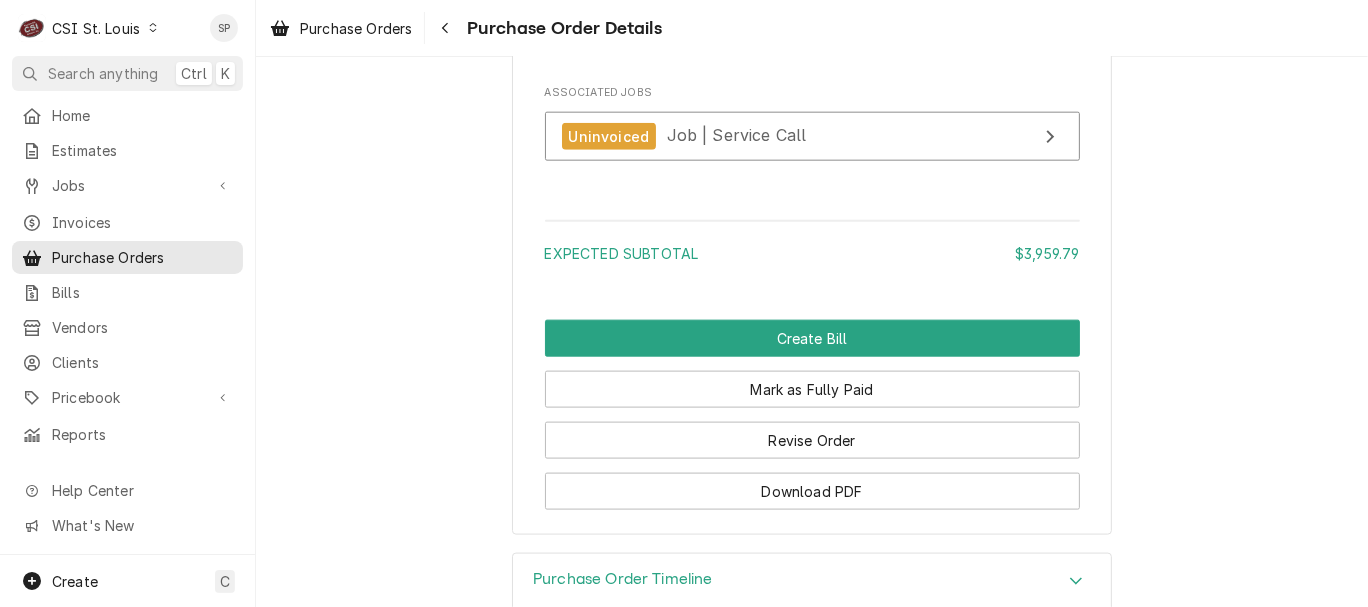 scroll, scrollTop: 1959, scrollLeft: 0, axis: vertical 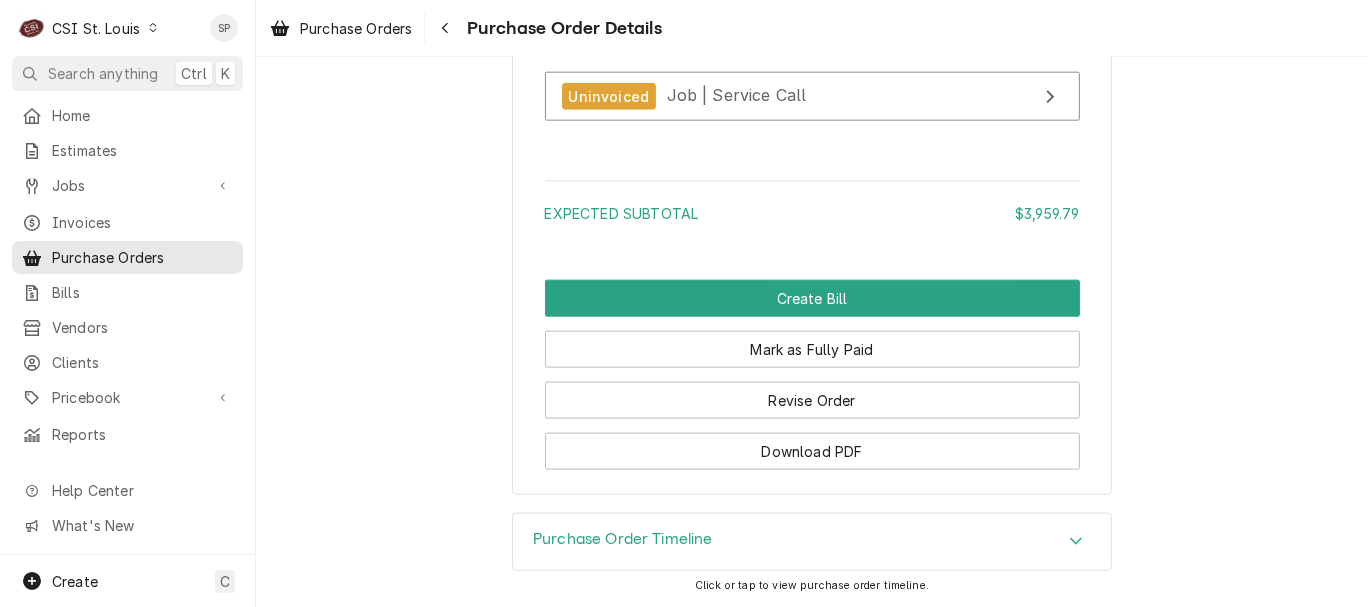 click 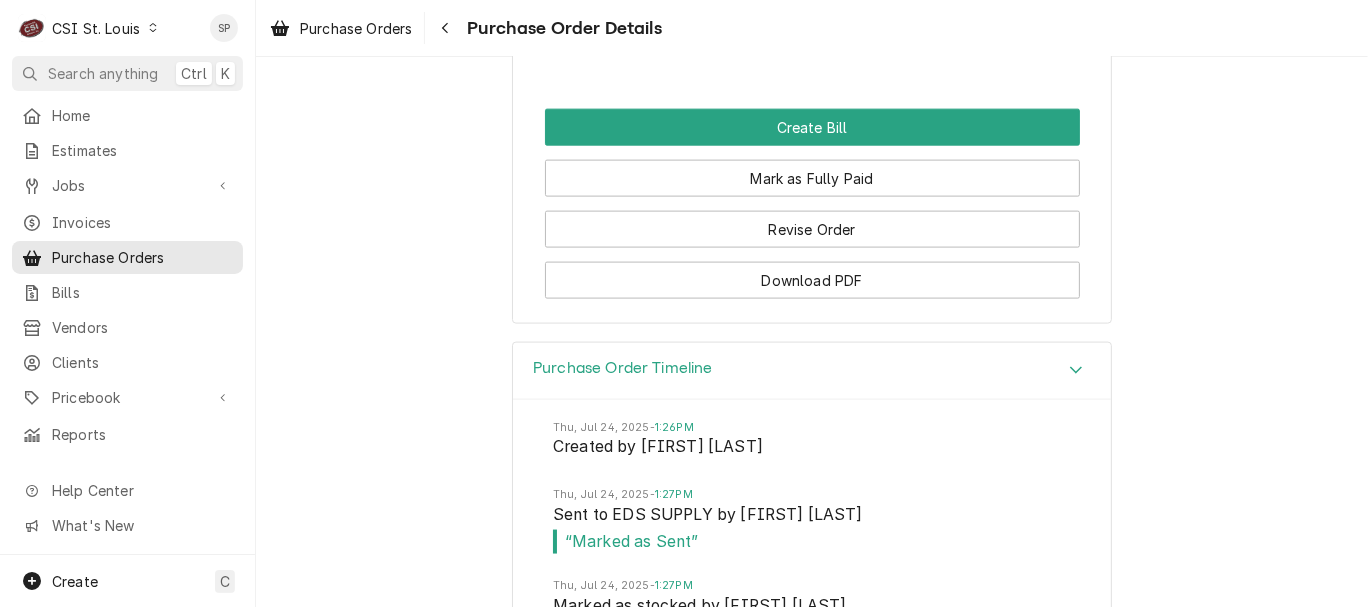 scroll, scrollTop: 2189, scrollLeft: 0, axis: vertical 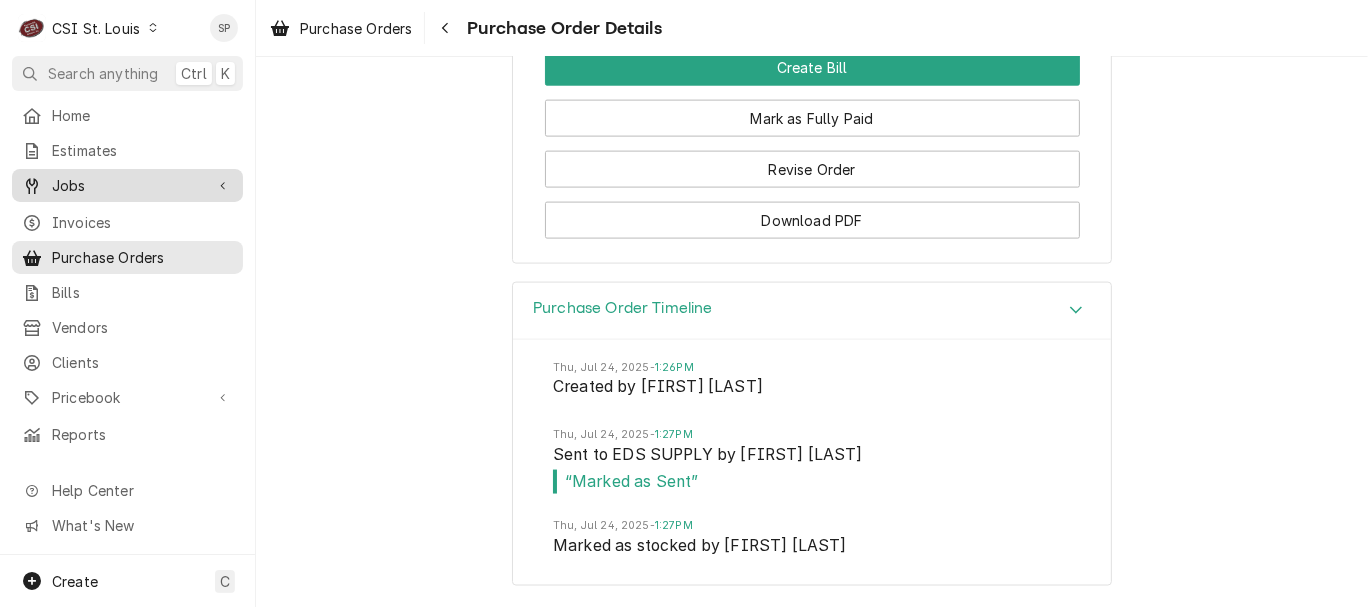 click on "Jobs" at bounding box center [127, 185] 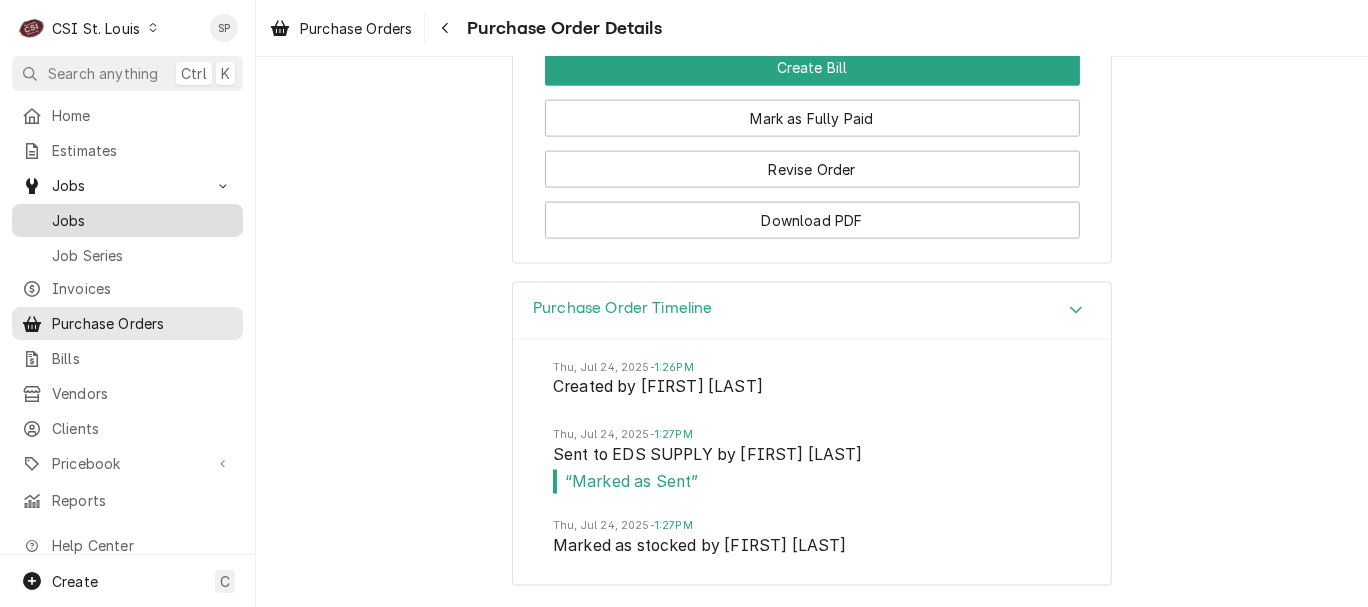 click on "Jobs" at bounding box center (142, 220) 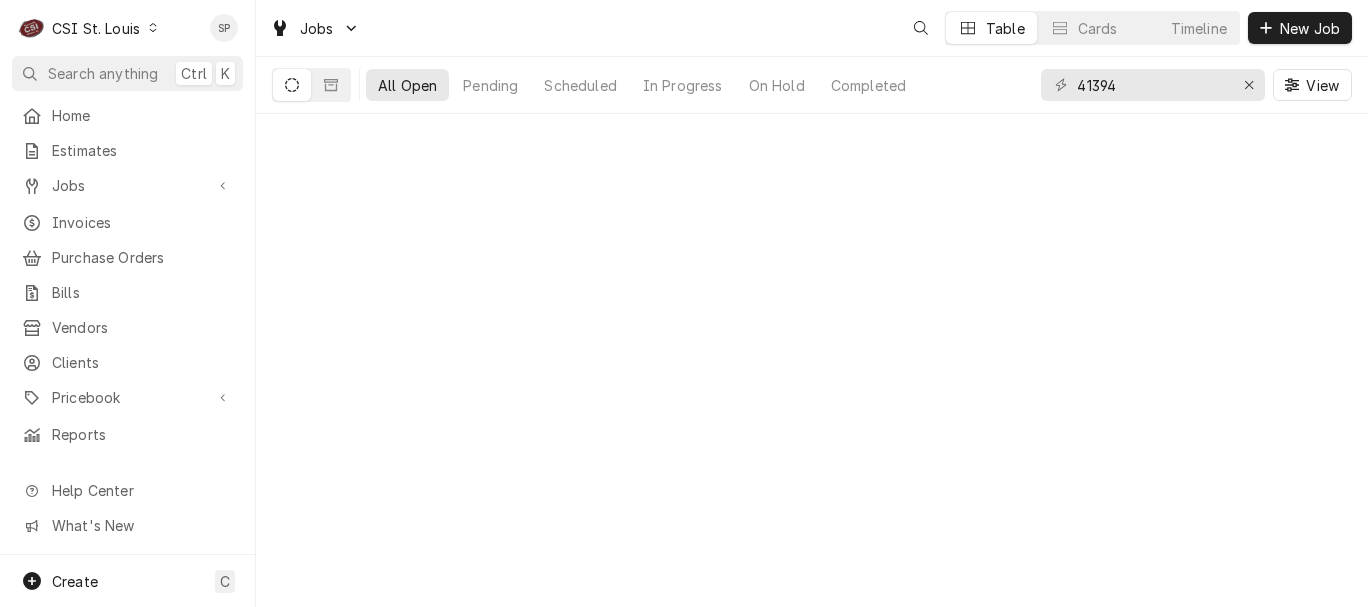 scroll, scrollTop: 0, scrollLeft: 0, axis: both 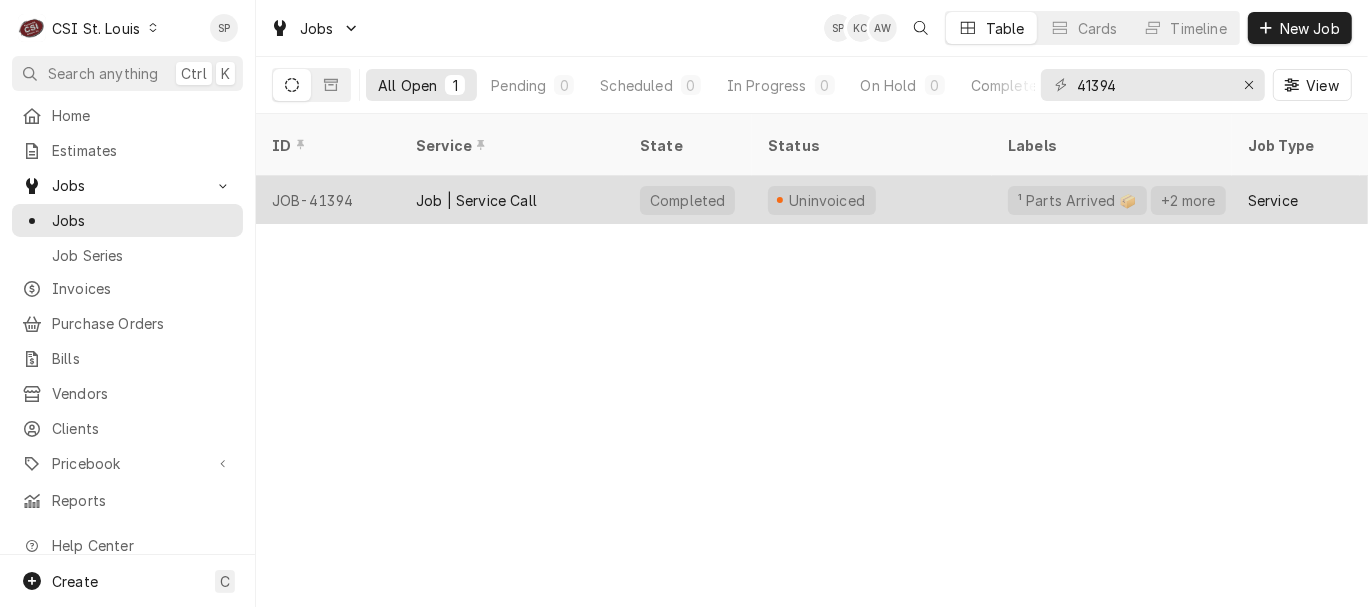 click on "JOB-41394" at bounding box center [328, 200] 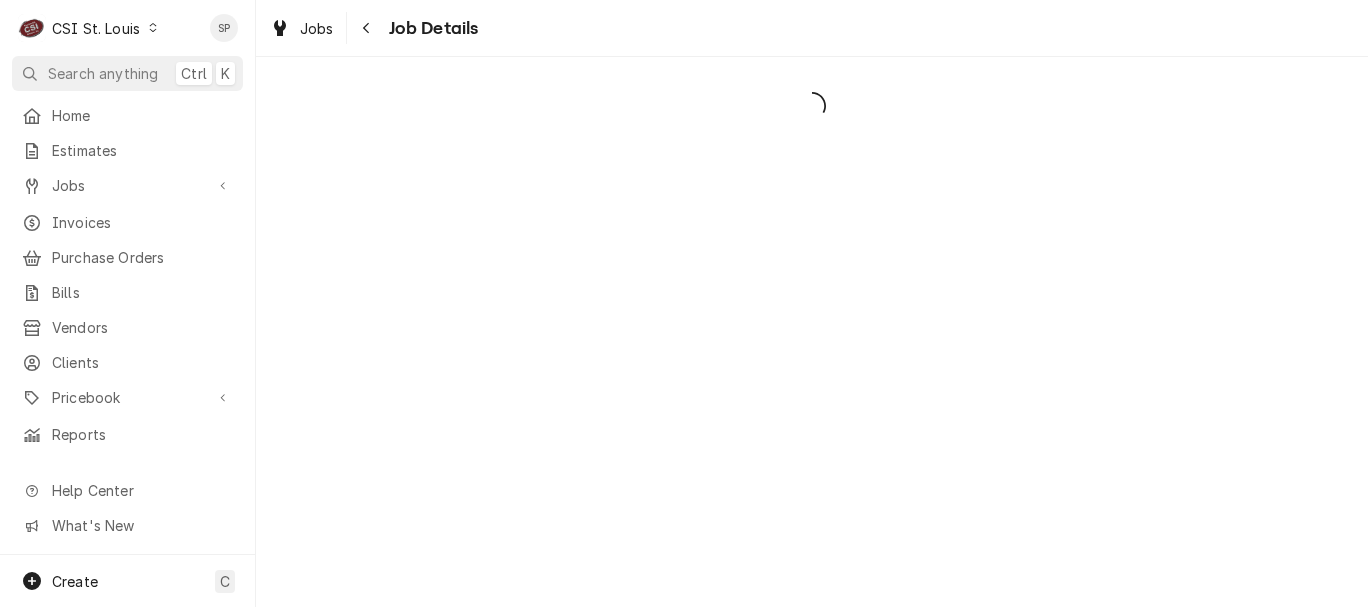 scroll, scrollTop: 0, scrollLeft: 0, axis: both 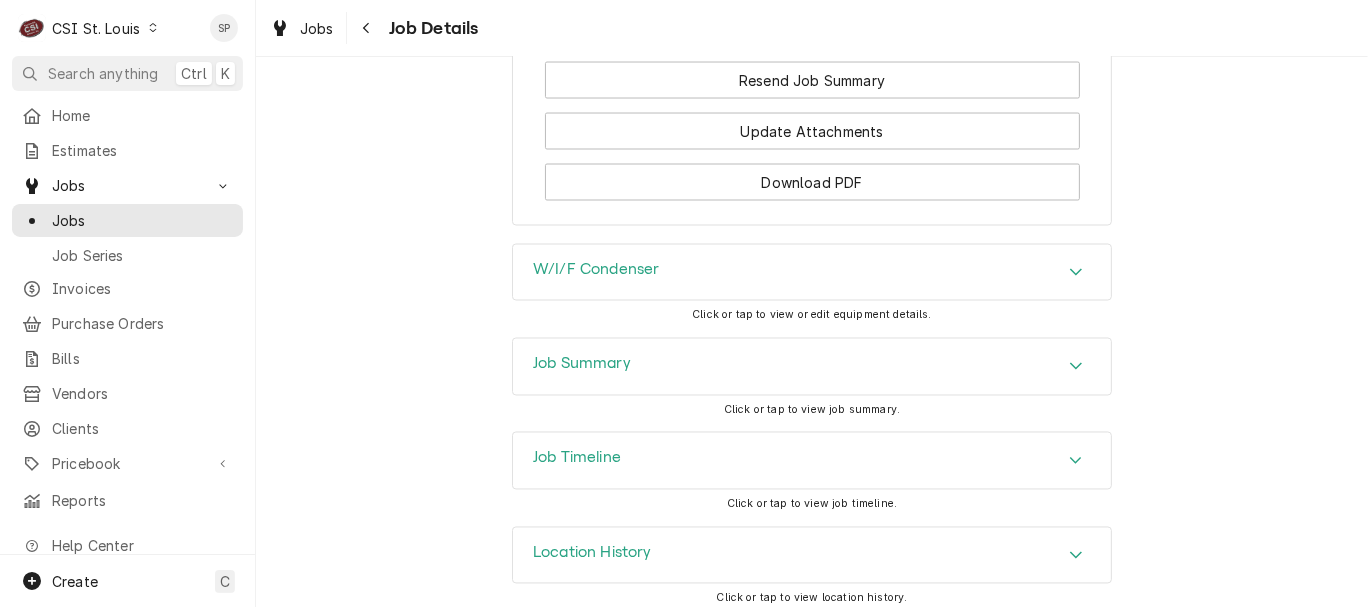 click 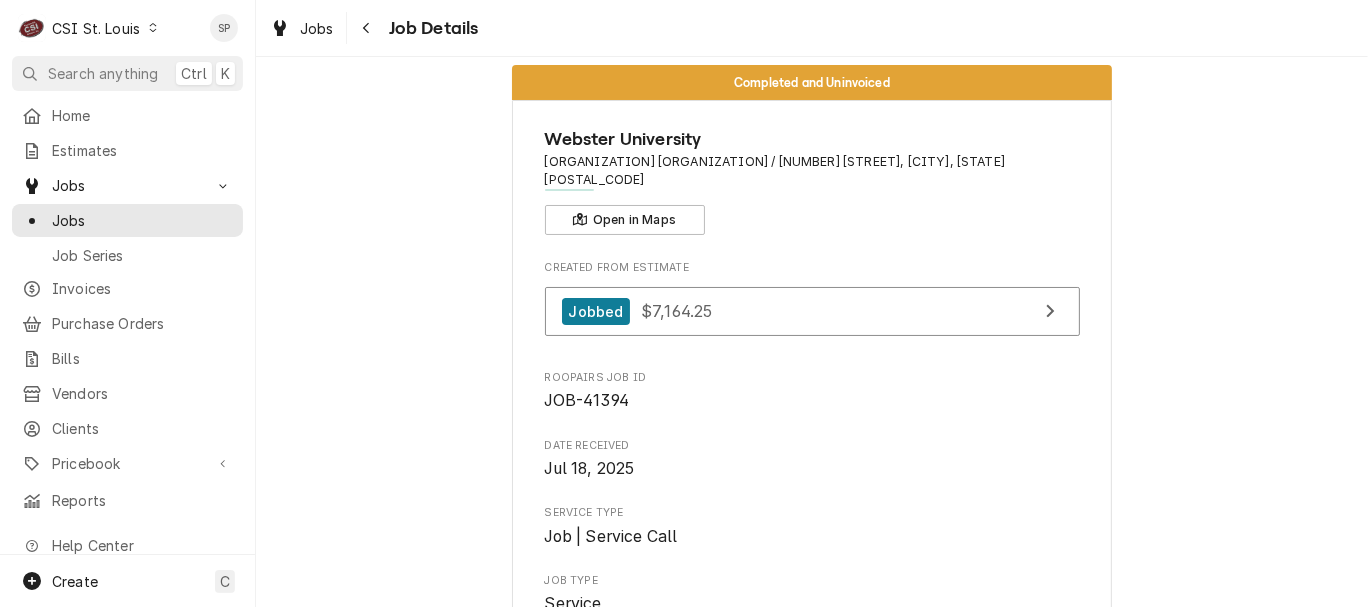 scroll, scrollTop: 0, scrollLeft: 0, axis: both 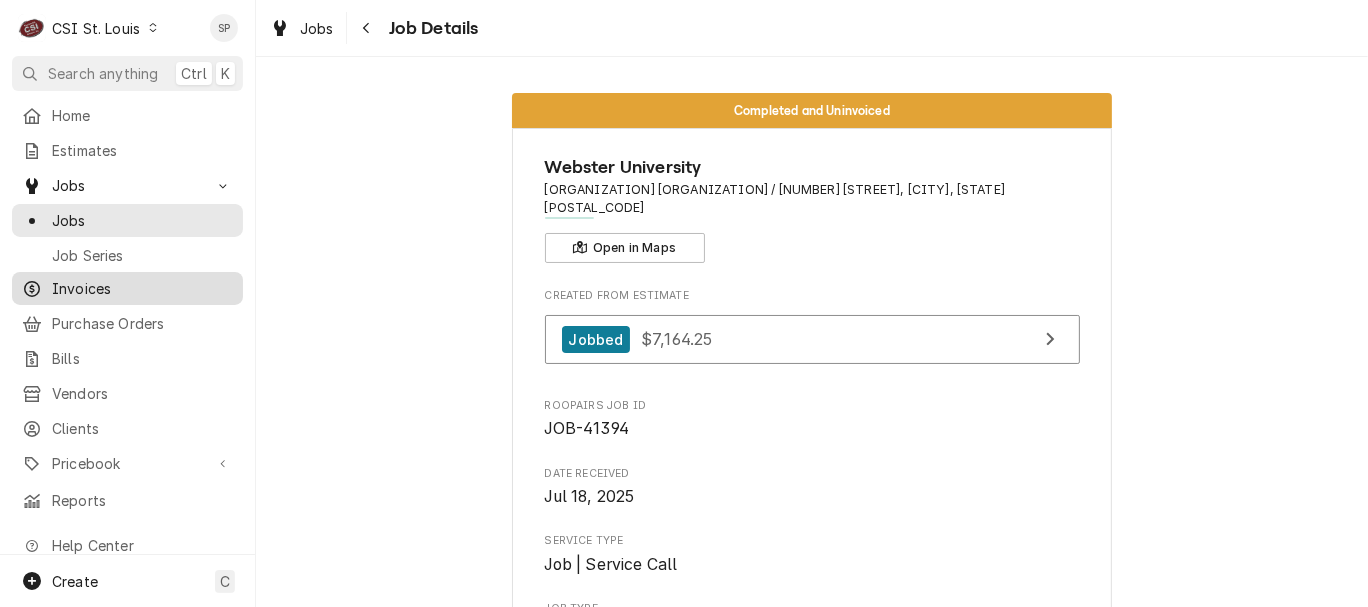 click on "Invoices" at bounding box center [142, 288] 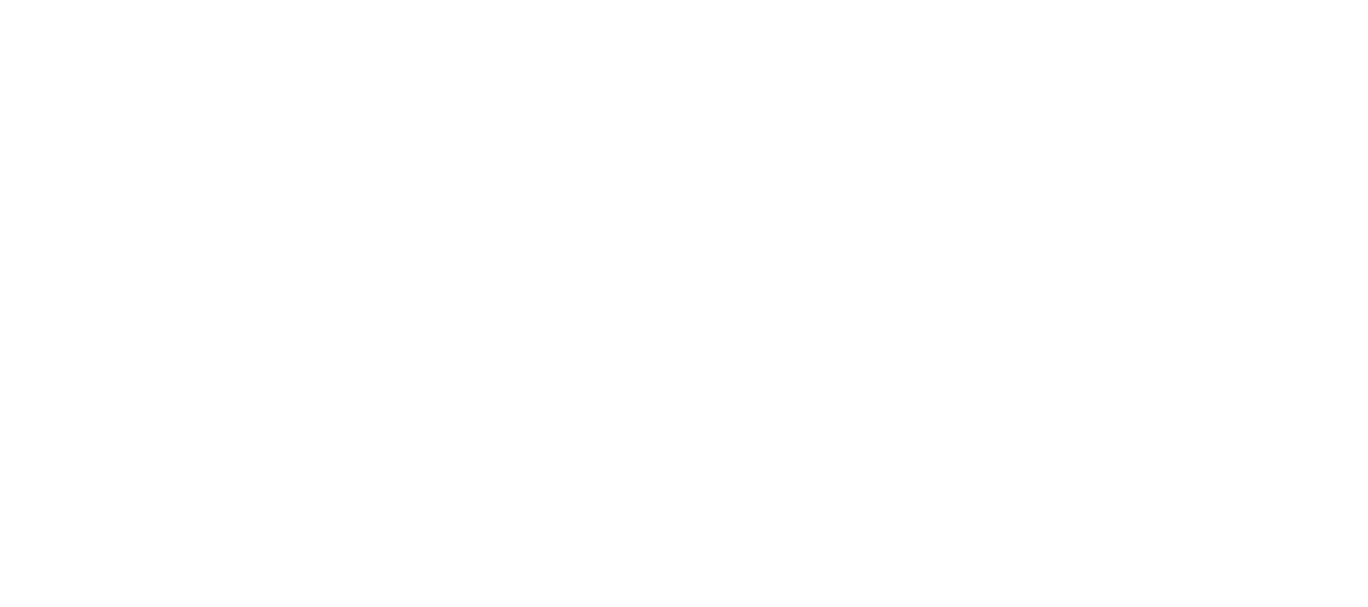 scroll, scrollTop: 0, scrollLeft: 0, axis: both 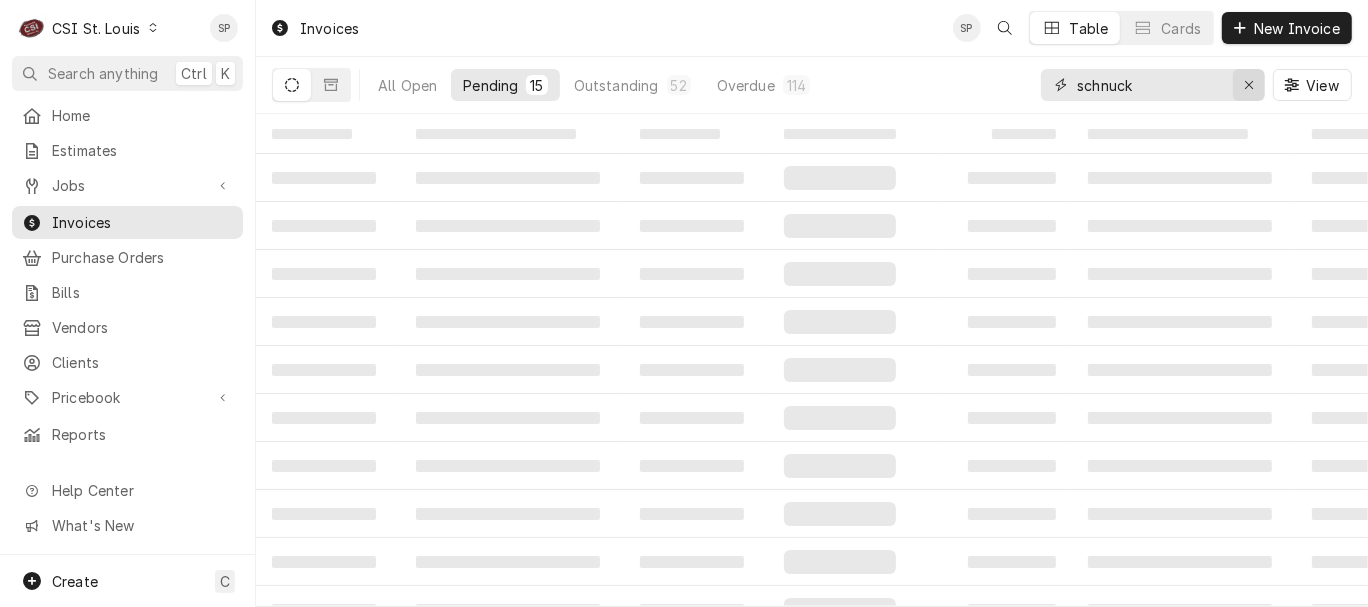 click 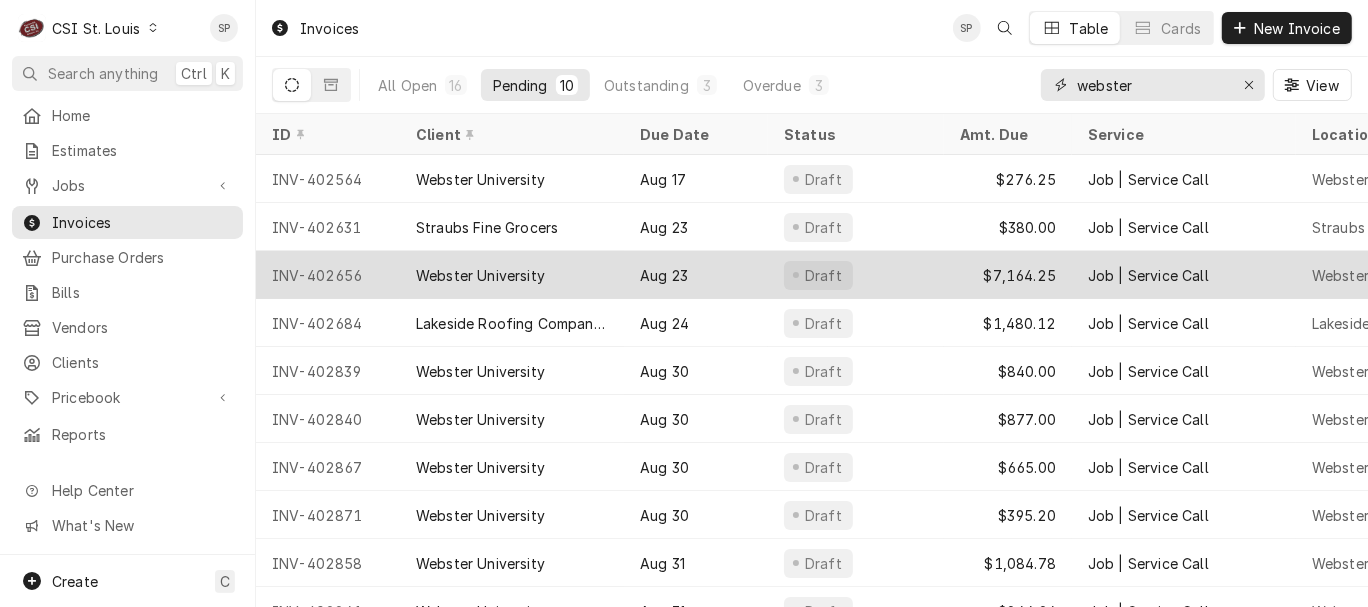 type on "webster" 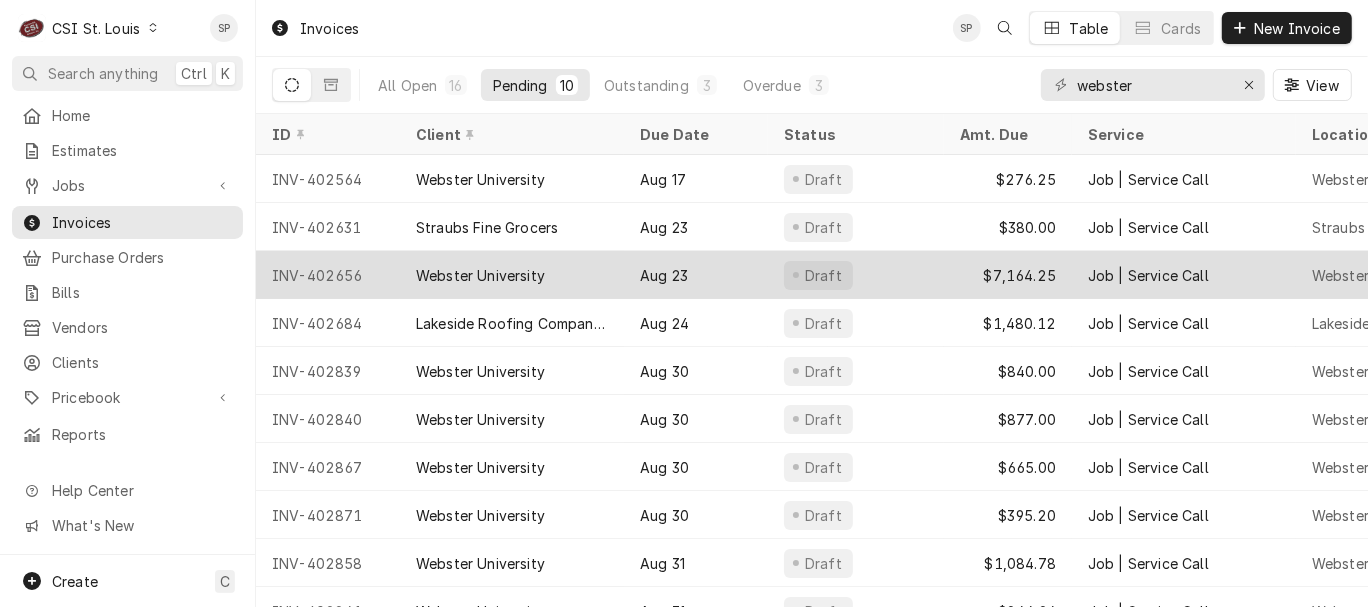 click on "INV-402656" at bounding box center [328, 275] 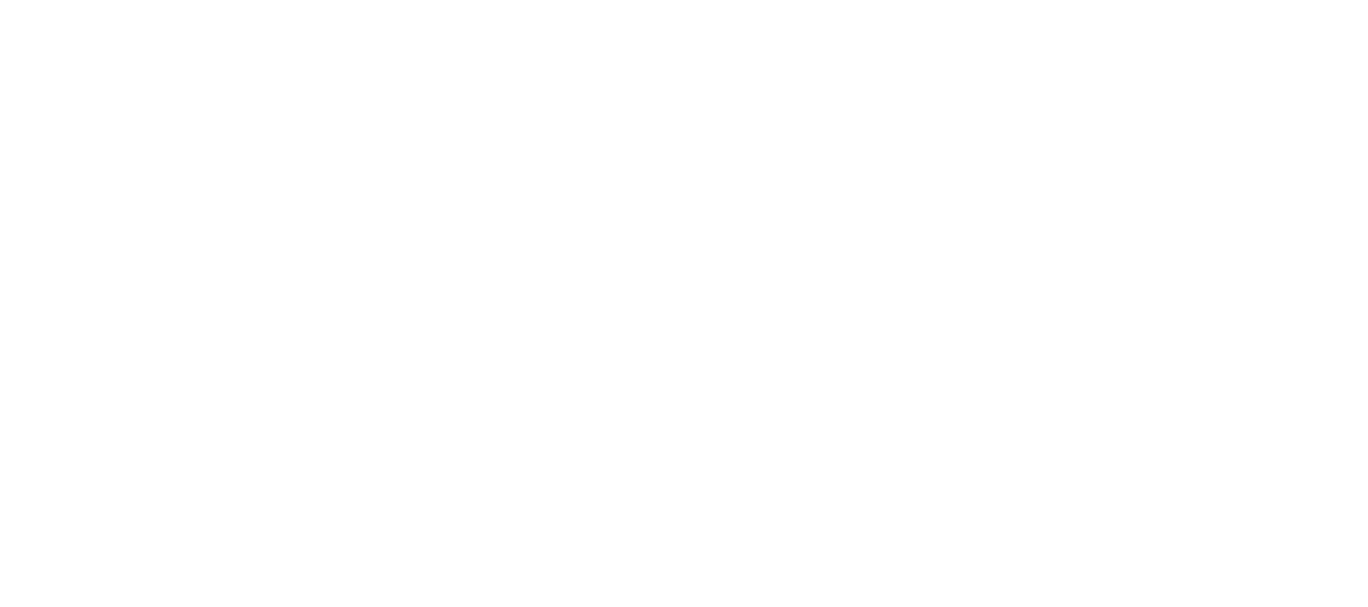 scroll, scrollTop: 0, scrollLeft: 0, axis: both 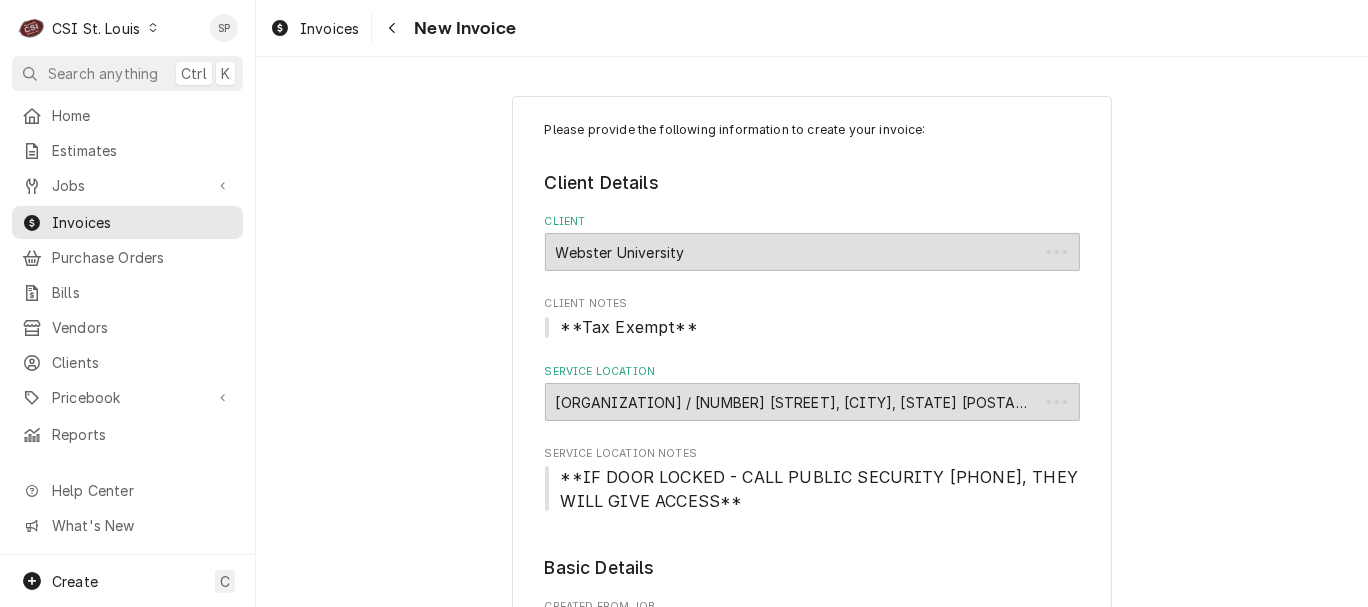type on "x" 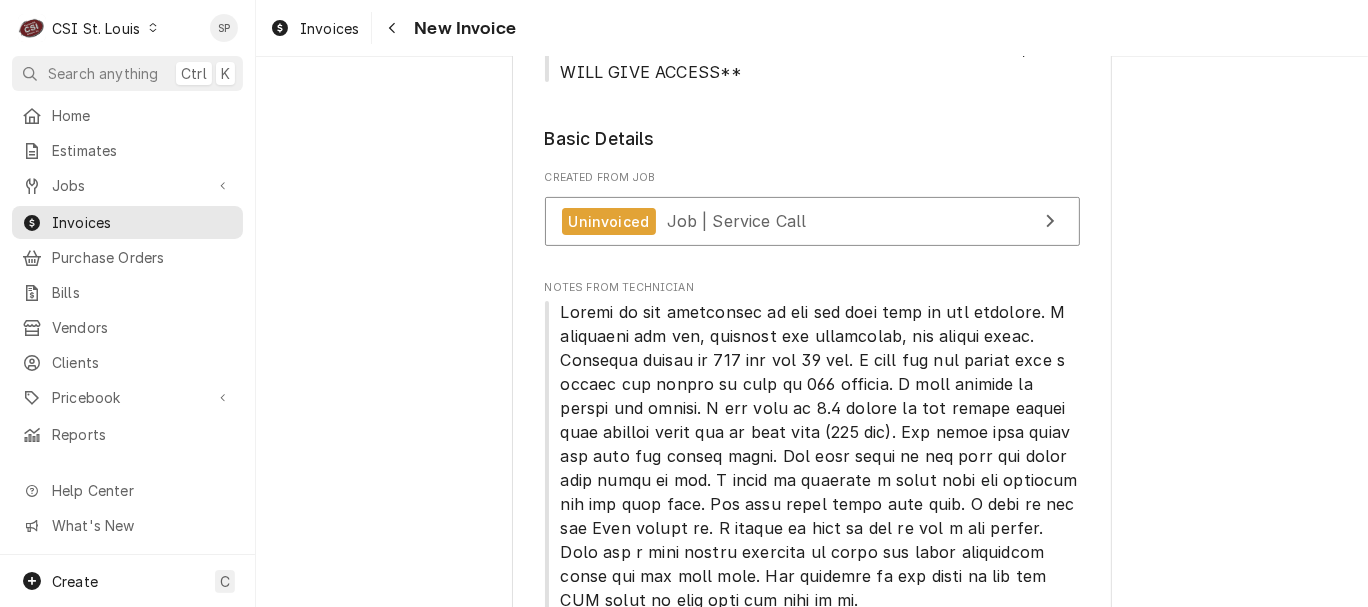 scroll, scrollTop: 592, scrollLeft: 0, axis: vertical 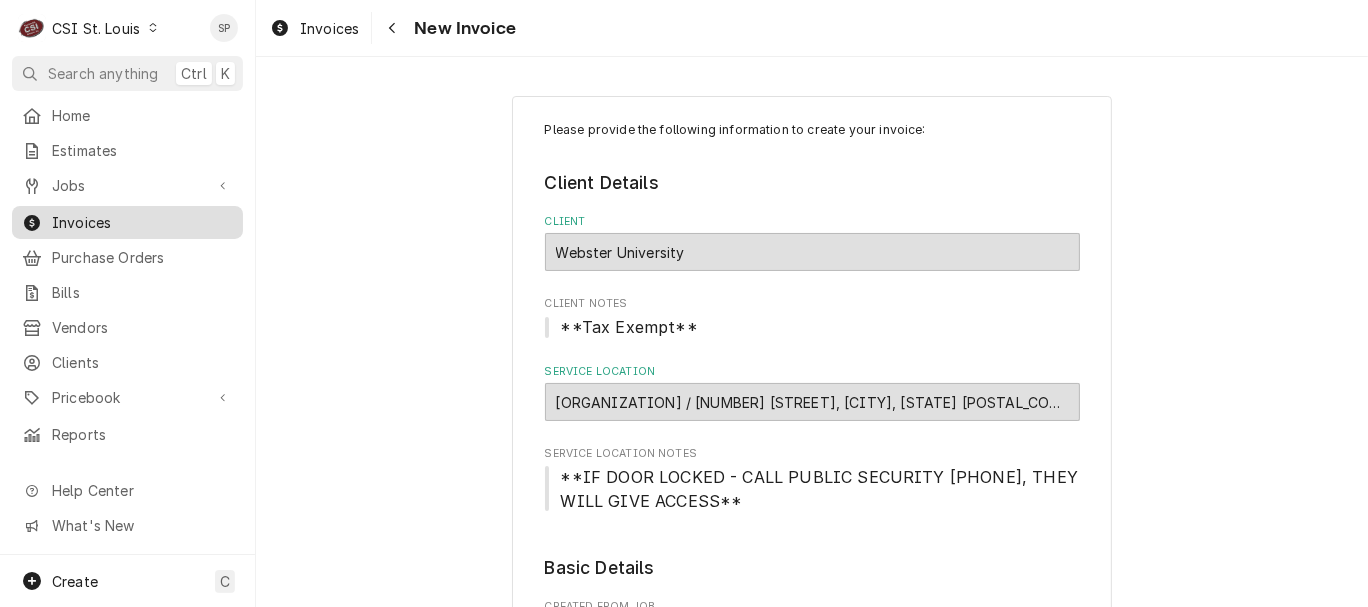 click on "Invoices" at bounding box center [142, 222] 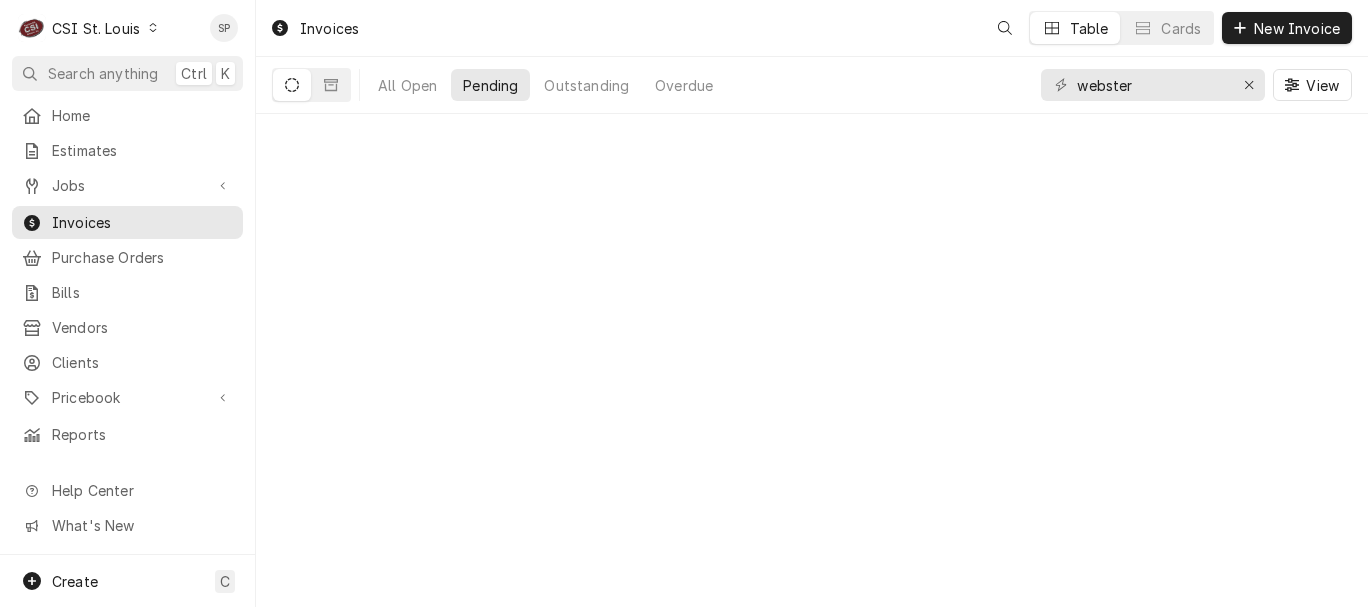 scroll, scrollTop: 0, scrollLeft: 0, axis: both 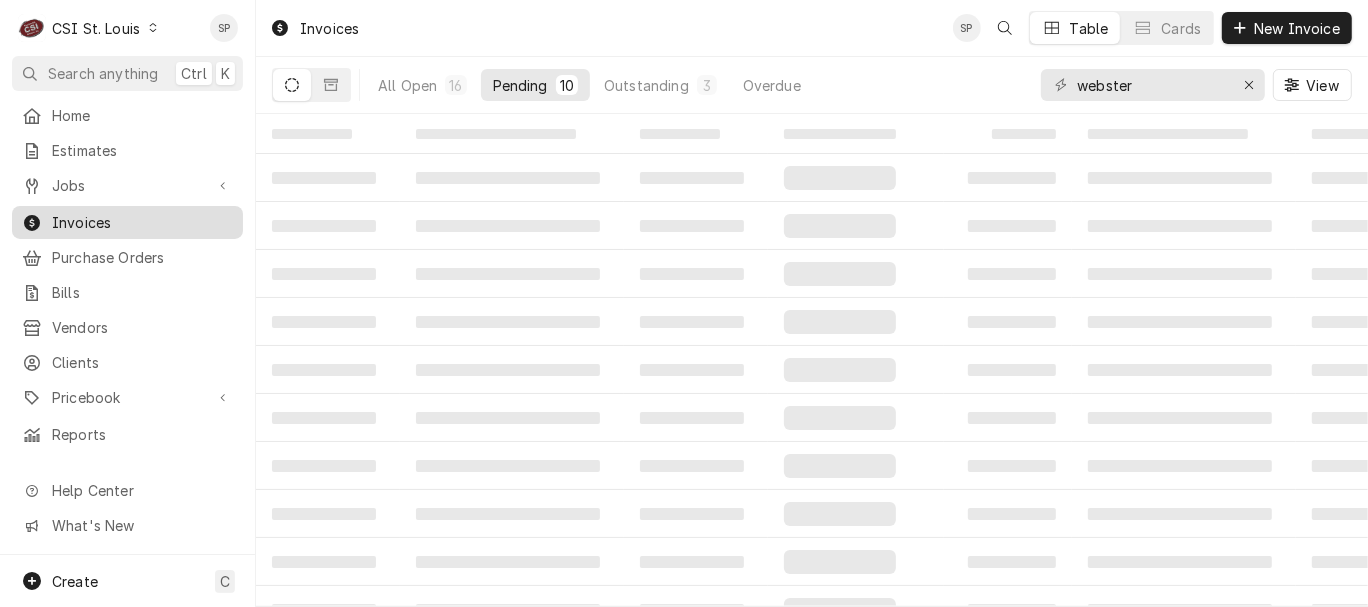 click on "Invoices" at bounding box center (142, 222) 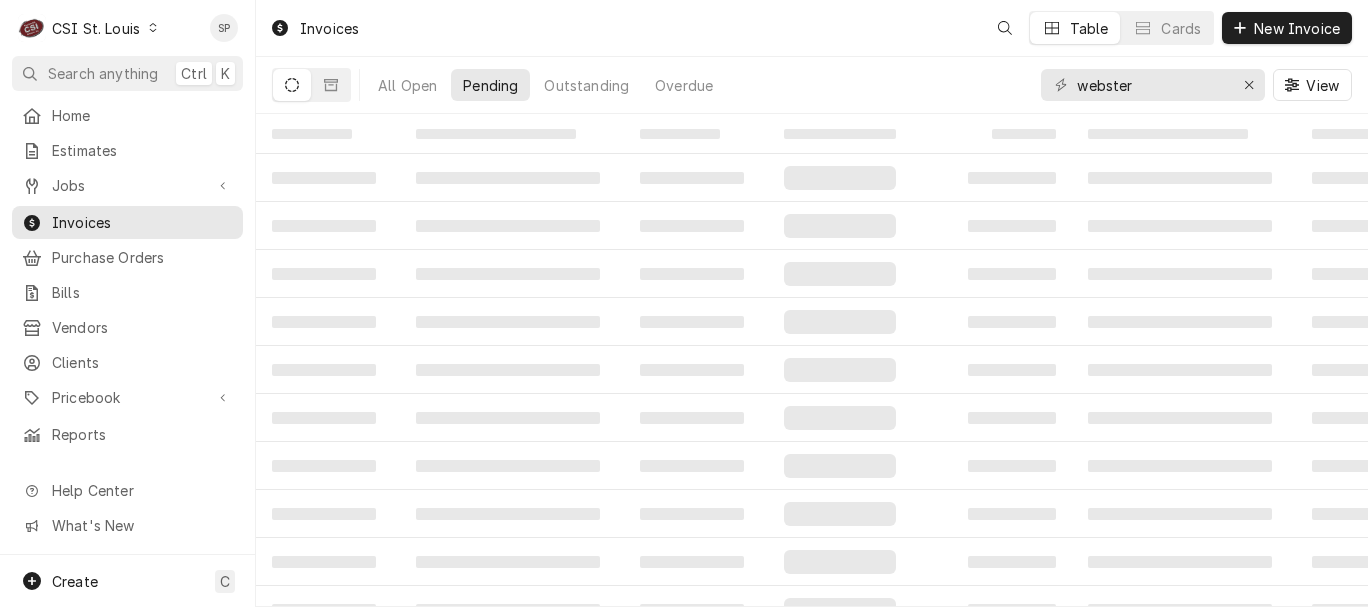 scroll, scrollTop: 0, scrollLeft: 0, axis: both 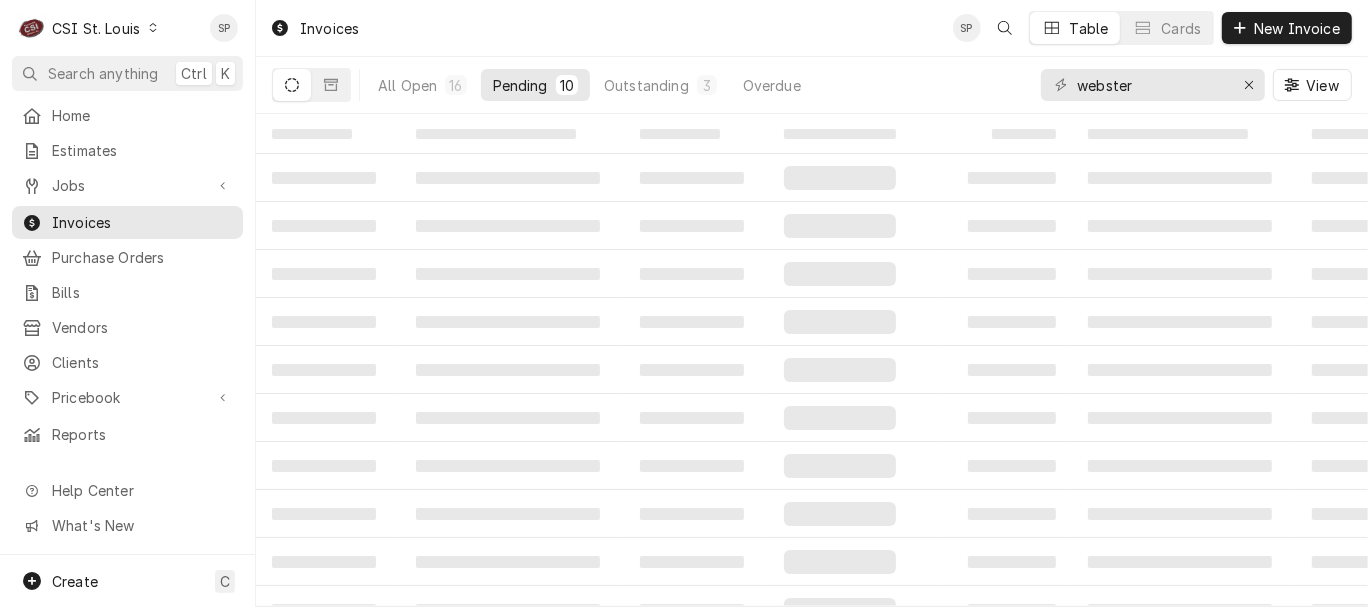 click 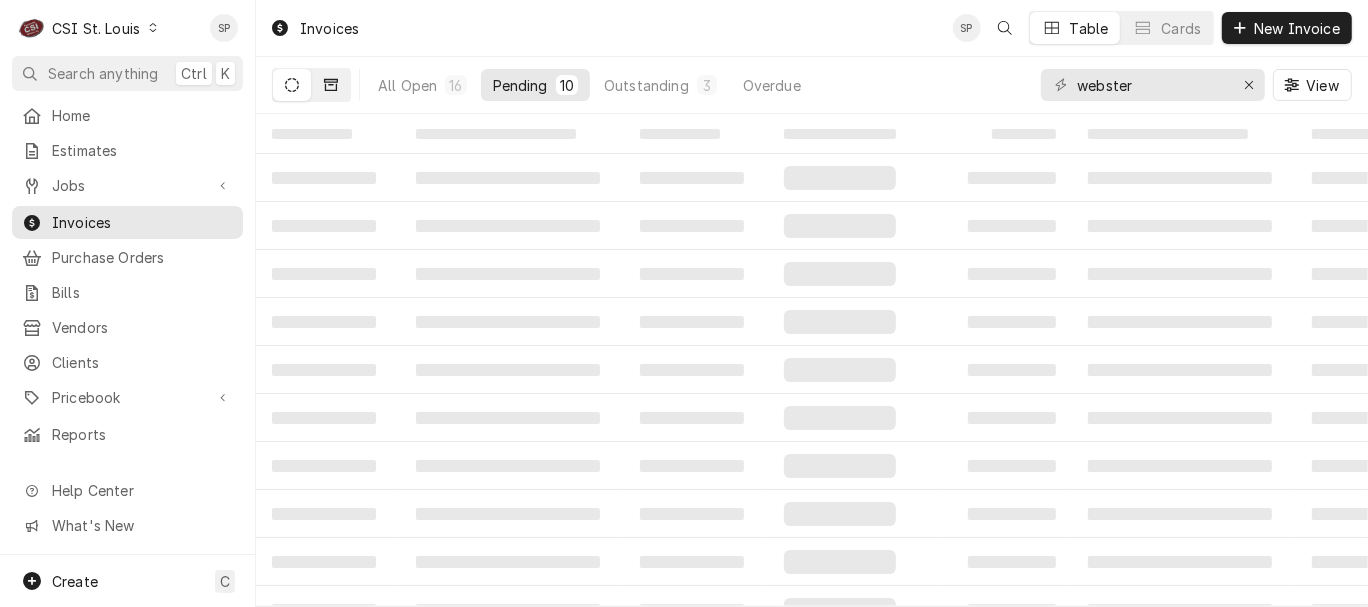 click 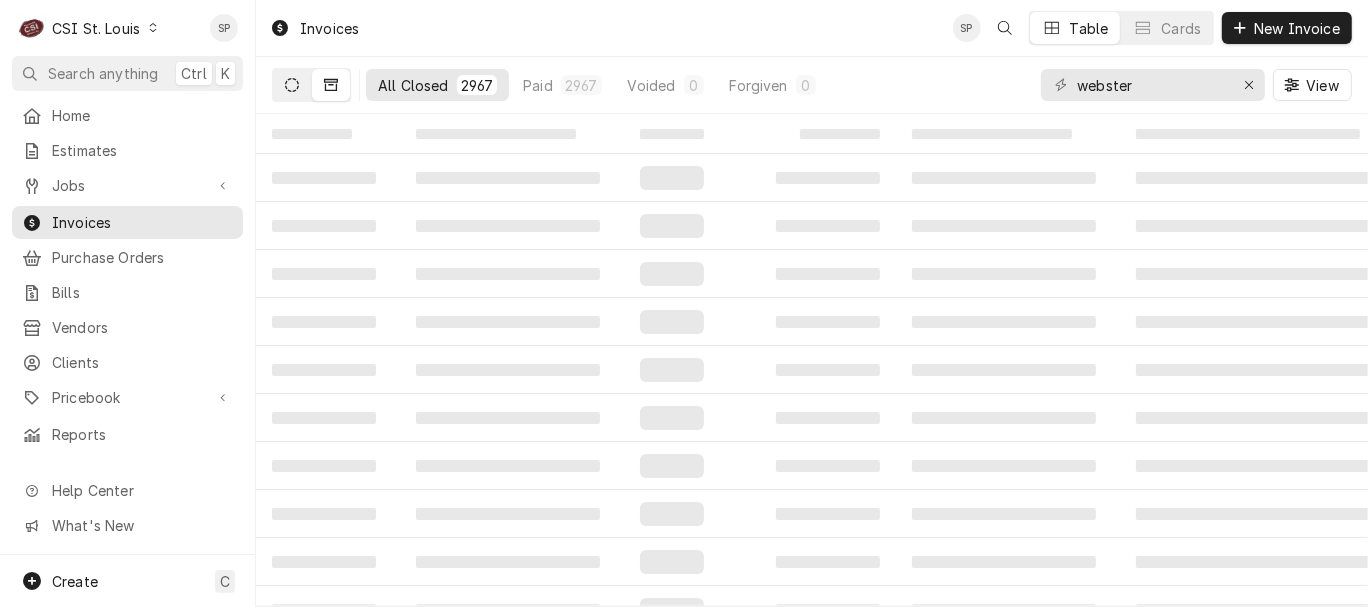 click 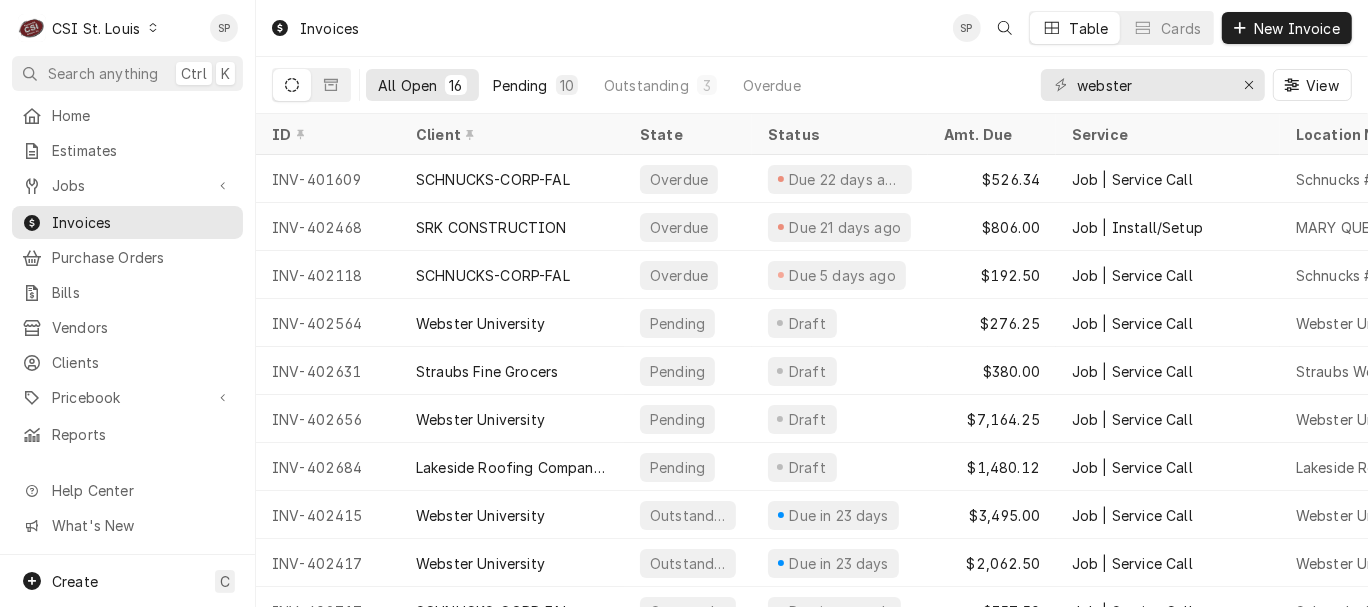 click on "Pending" at bounding box center (520, 85) 